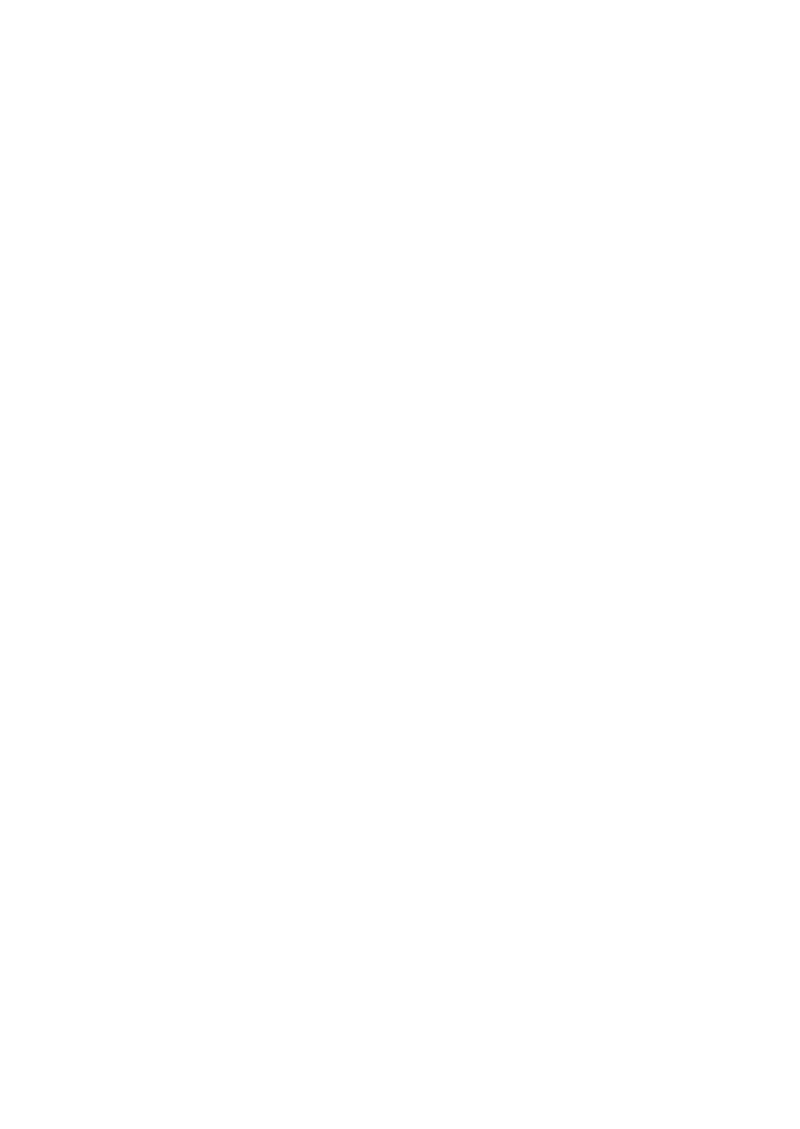 scroll, scrollTop: 0, scrollLeft: 0, axis: both 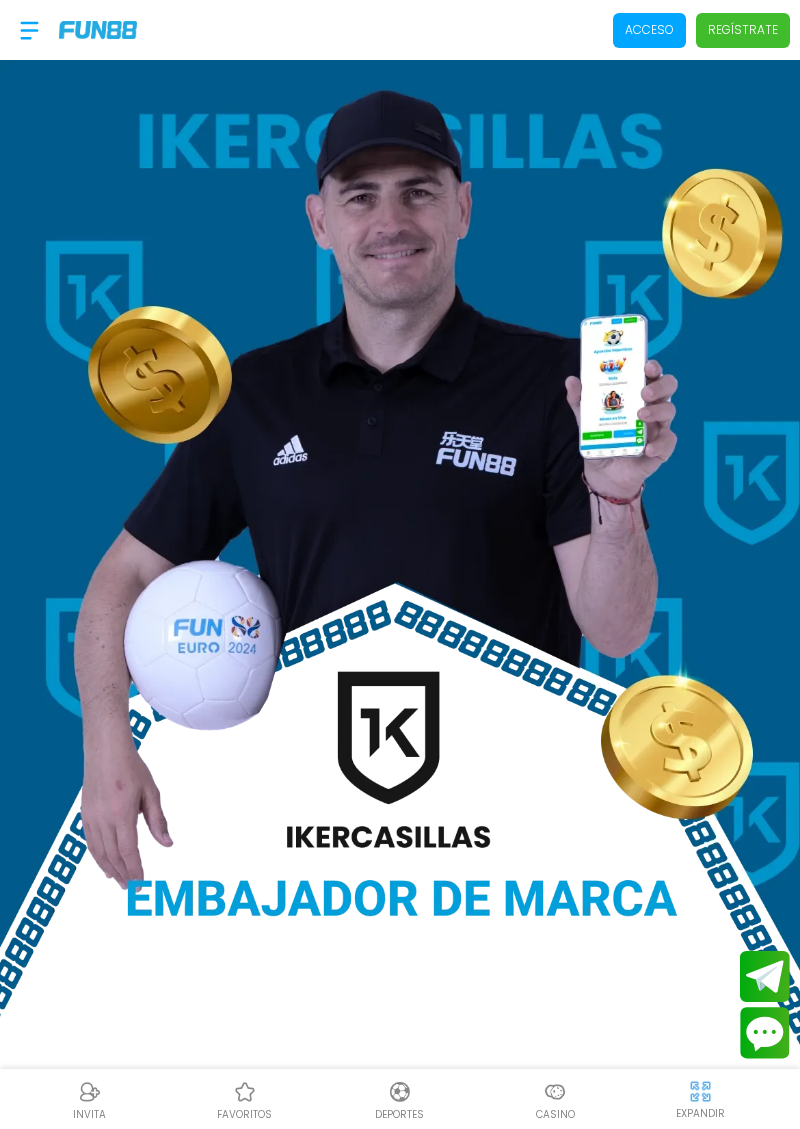 click on "Acceso" at bounding box center (649, 30) 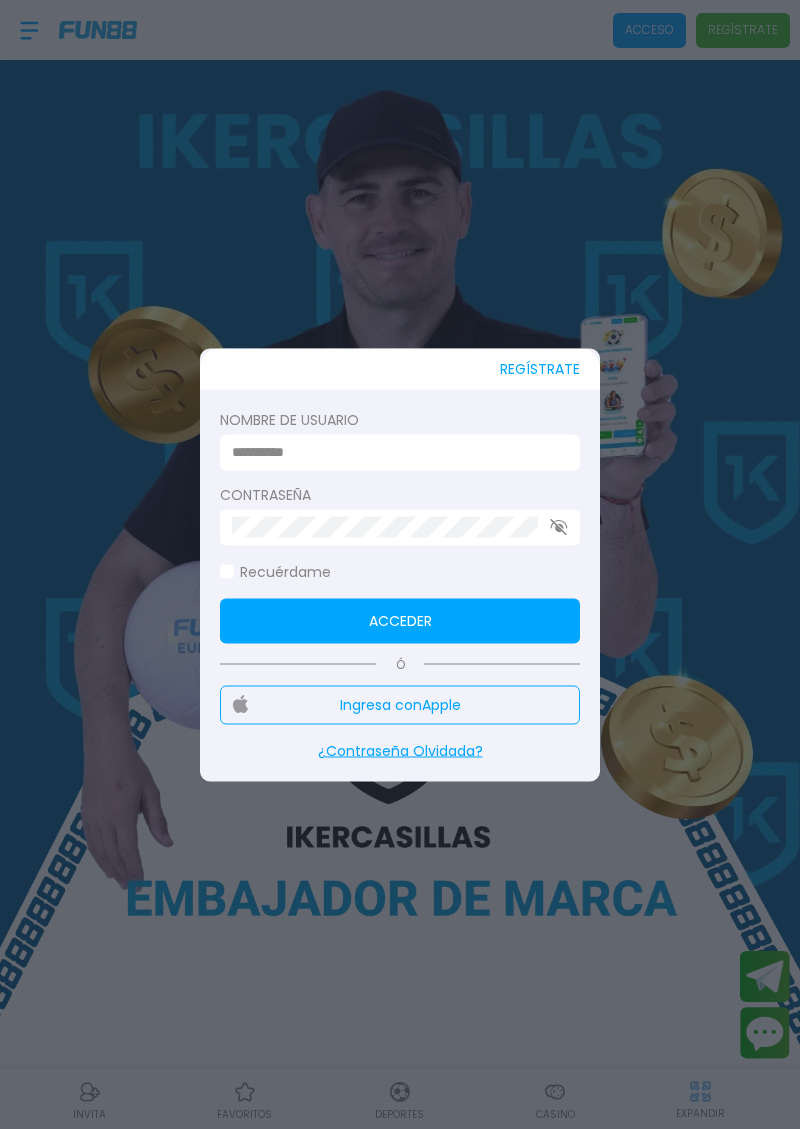 click at bounding box center [394, 452] 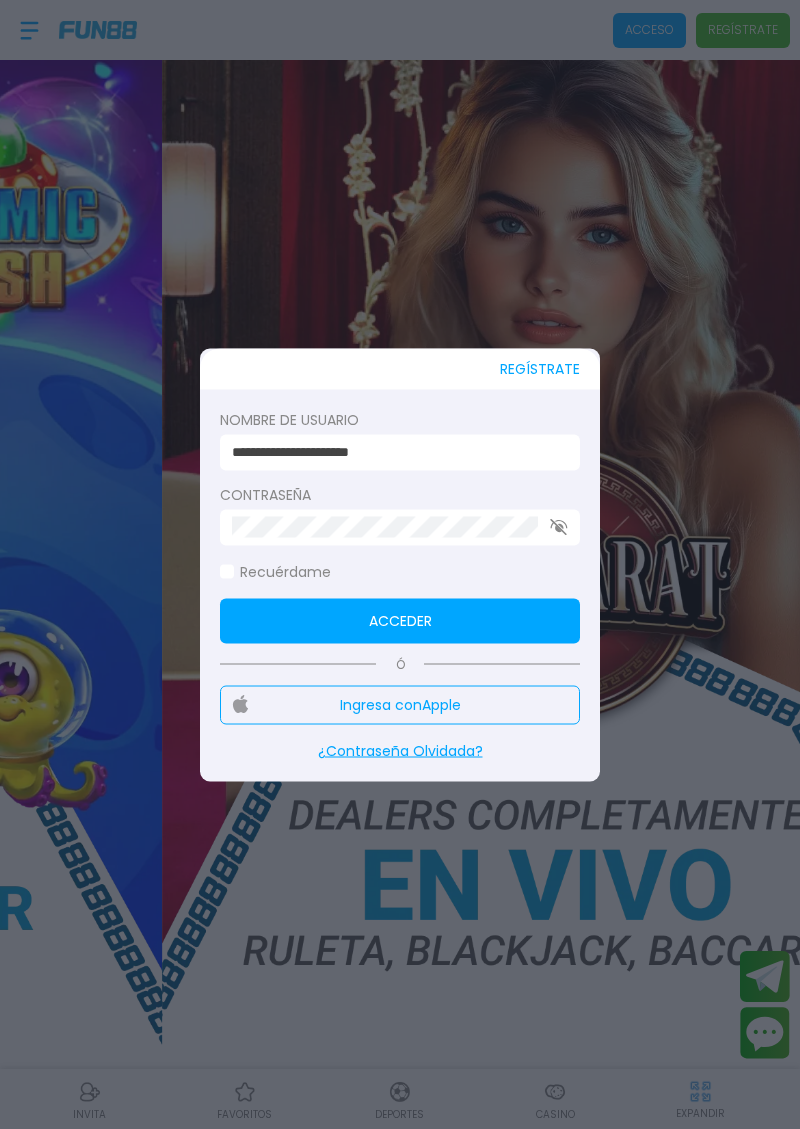 click on "**********" at bounding box center [394, 452] 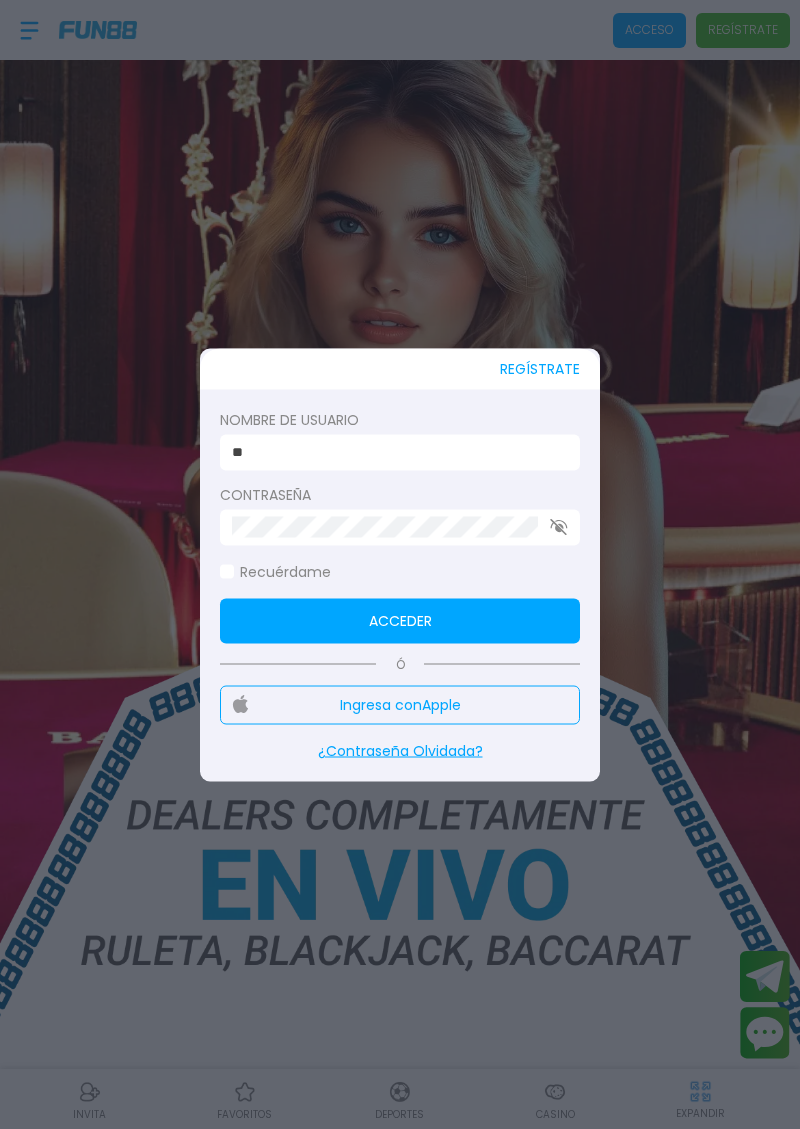 type on "*" 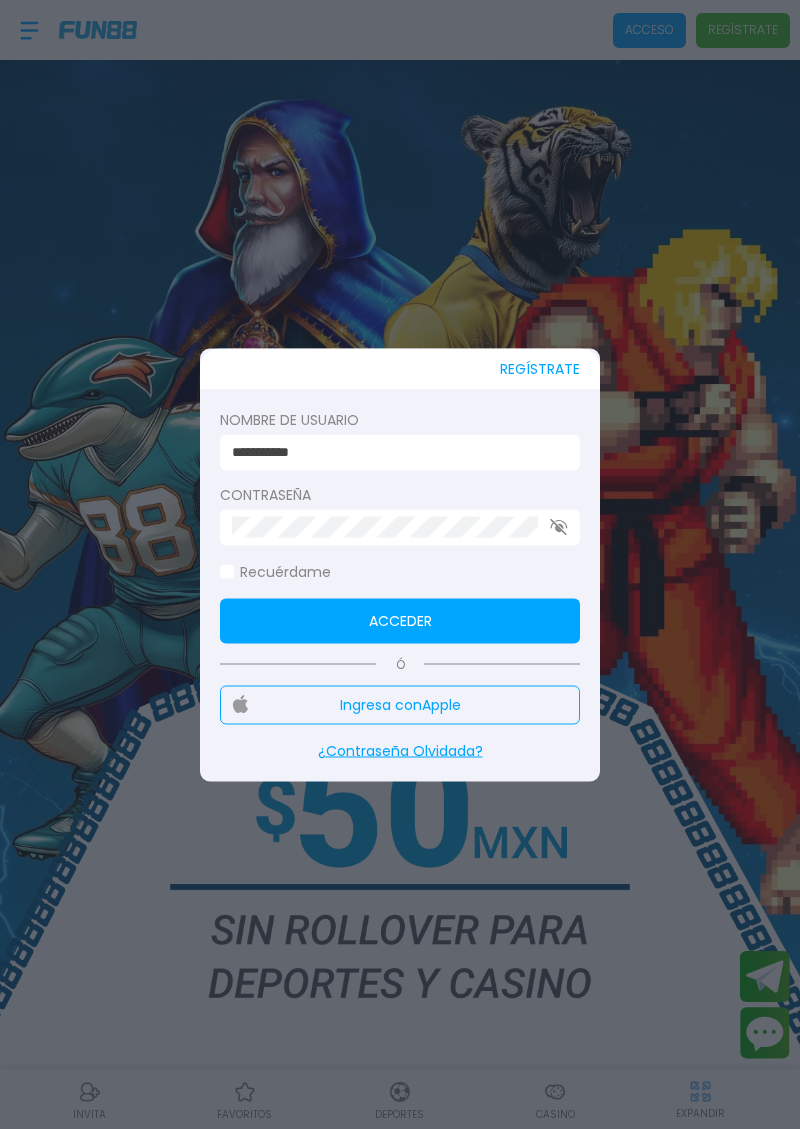 type on "**********" 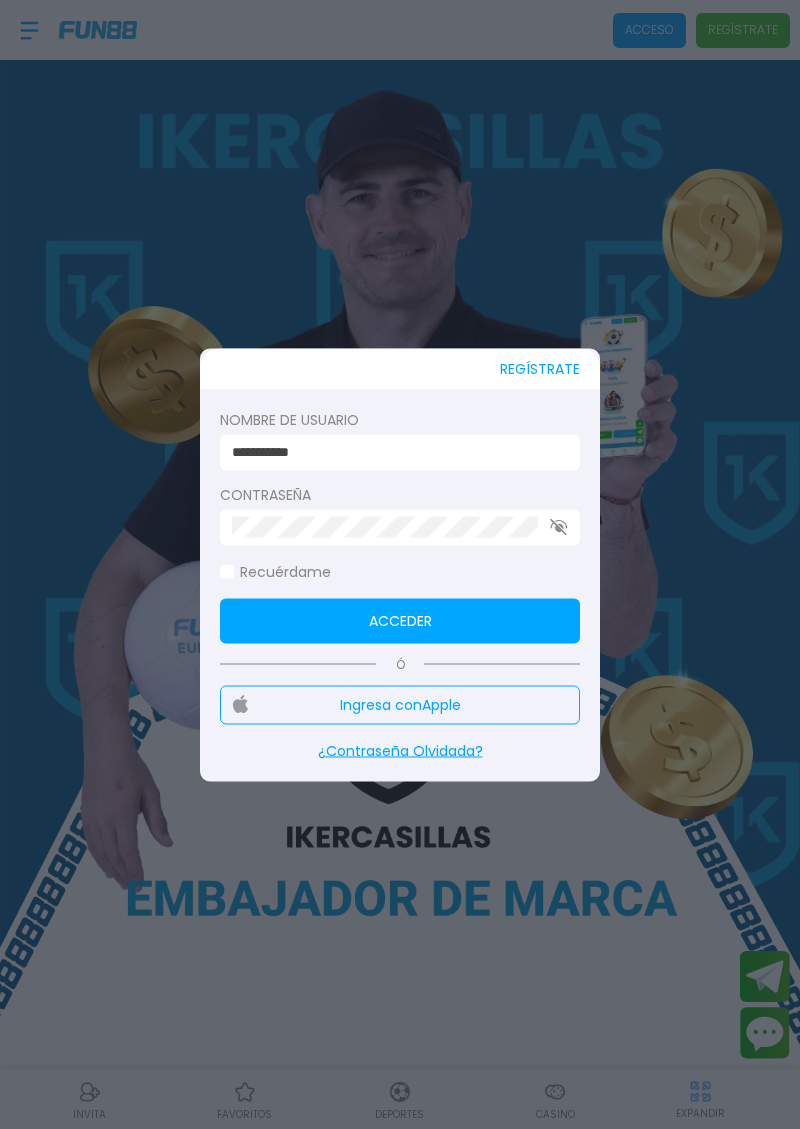 click on "Contraseña" at bounding box center (400, 494) 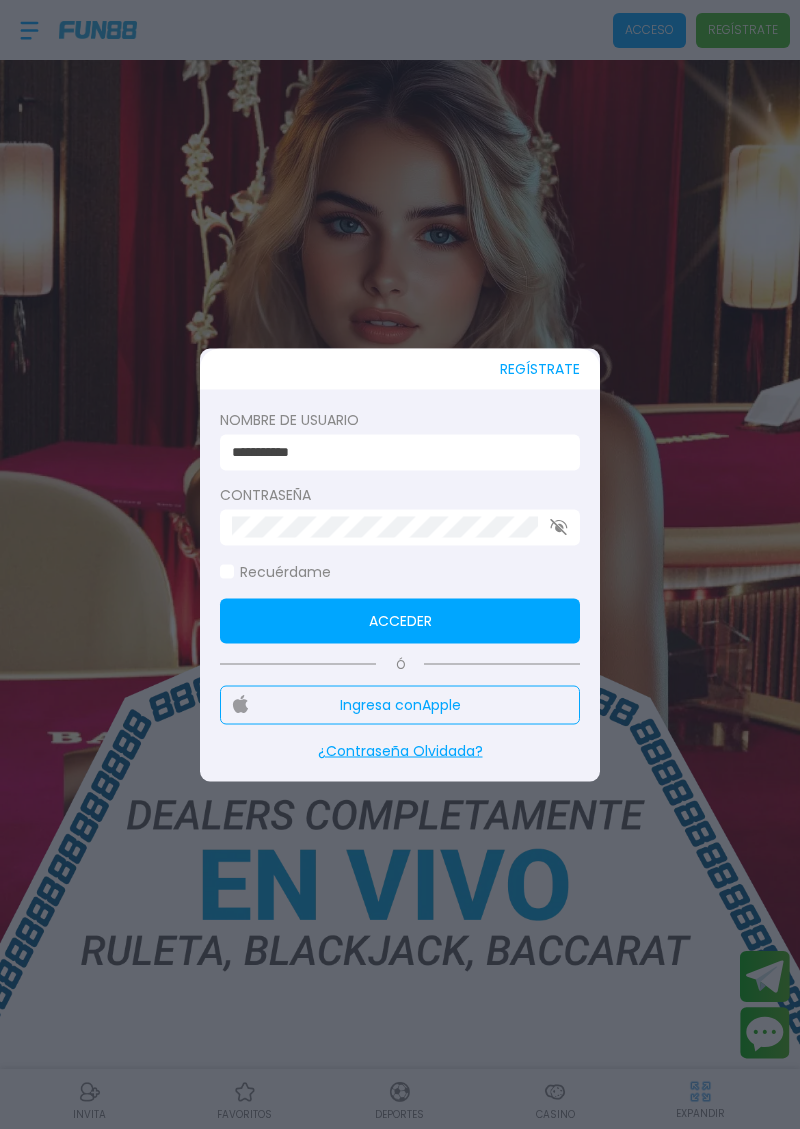 click on "Acceder" at bounding box center (400, 620) 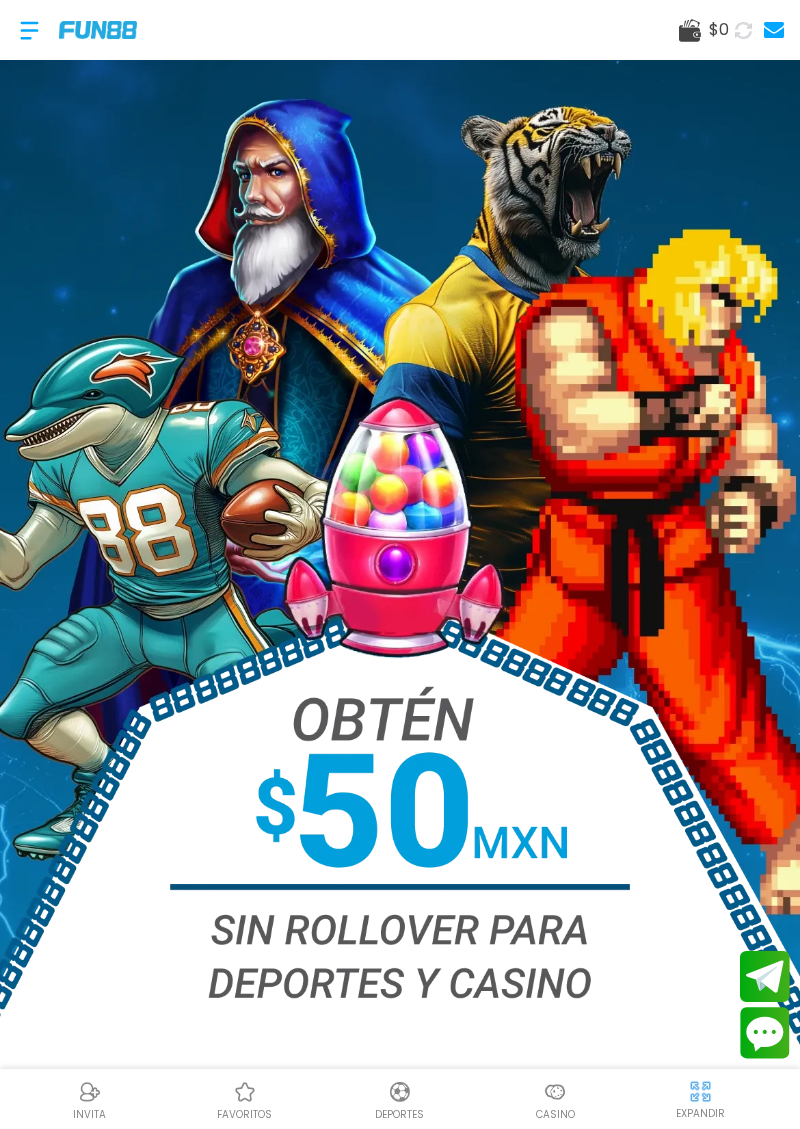 click at bounding box center (400, 614) 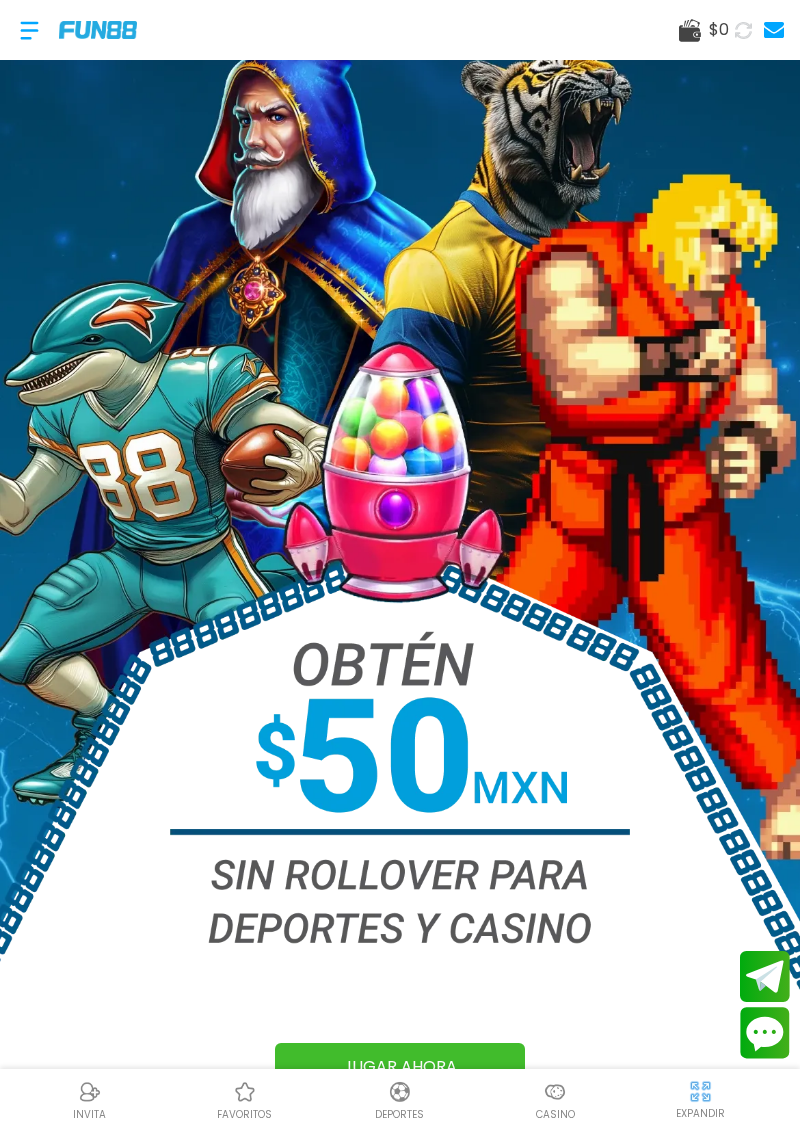 scroll, scrollTop: 77, scrollLeft: 0, axis: vertical 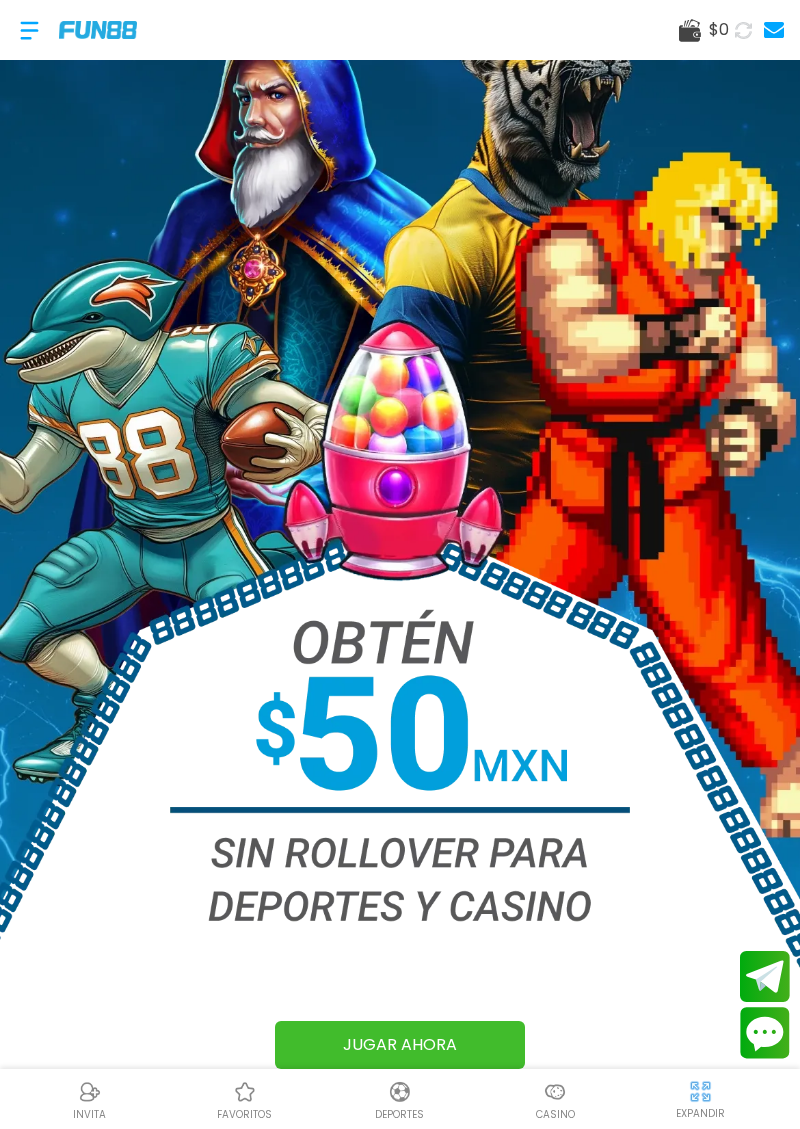 click at bounding box center [400, 537] 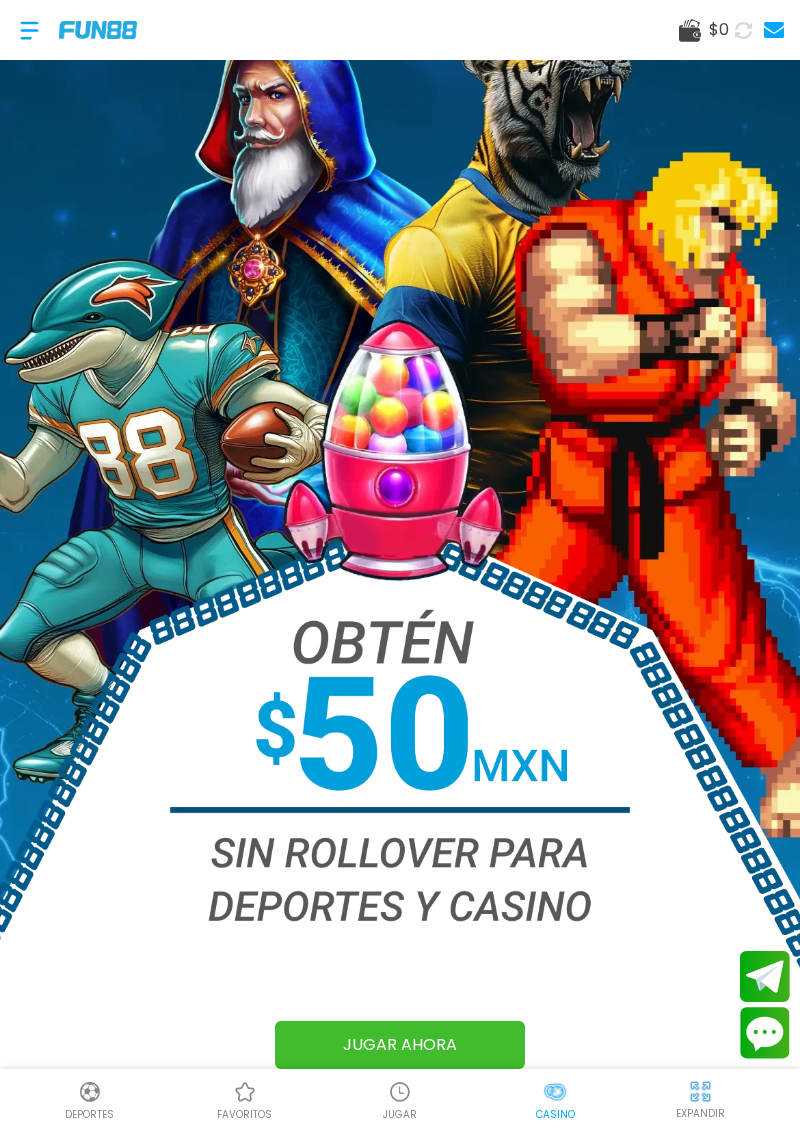 scroll, scrollTop: 0, scrollLeft: 0, axis: both 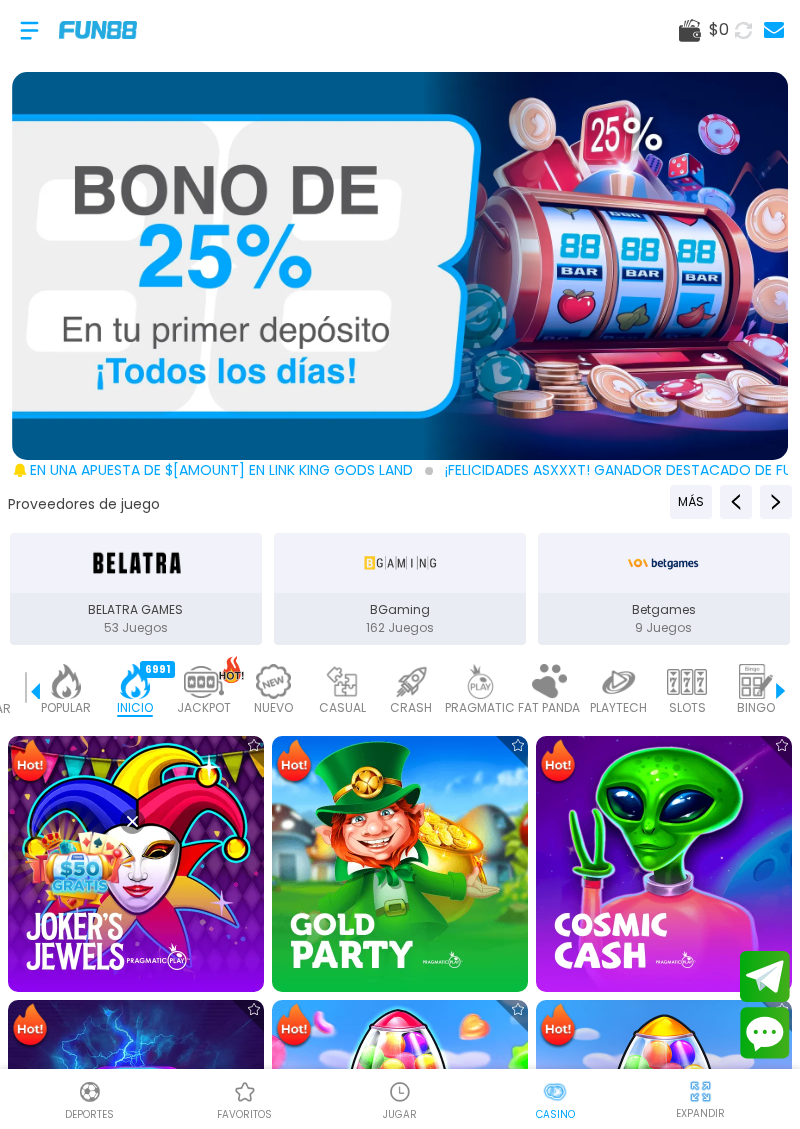 click at bounding box center (98, 29) 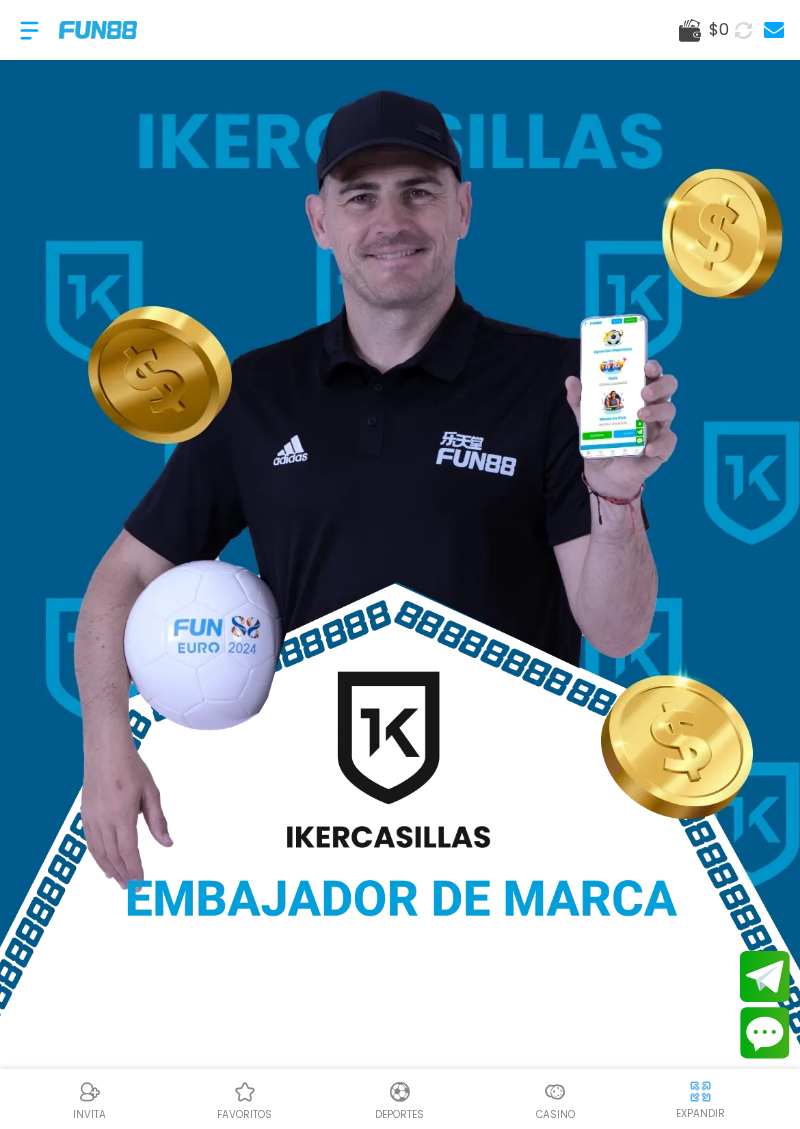 click at bounding box center (29, 30) 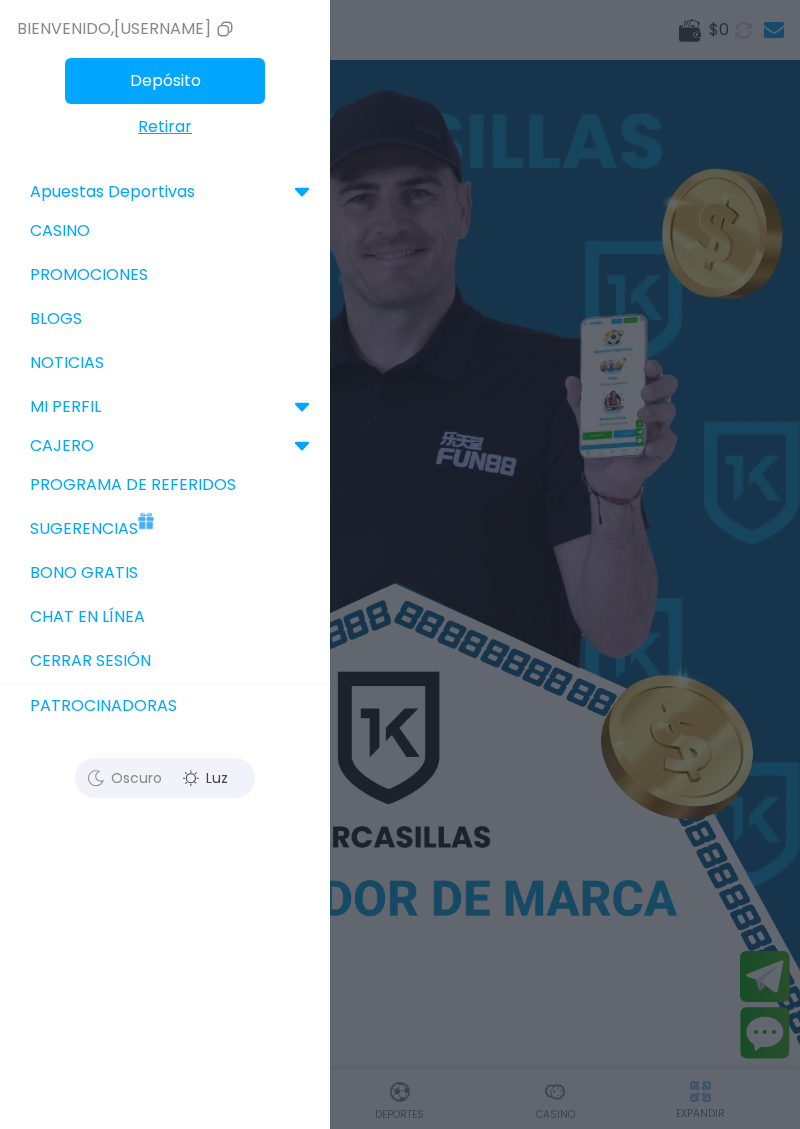click on "Sugerencias" at bounding box center [165, 529] 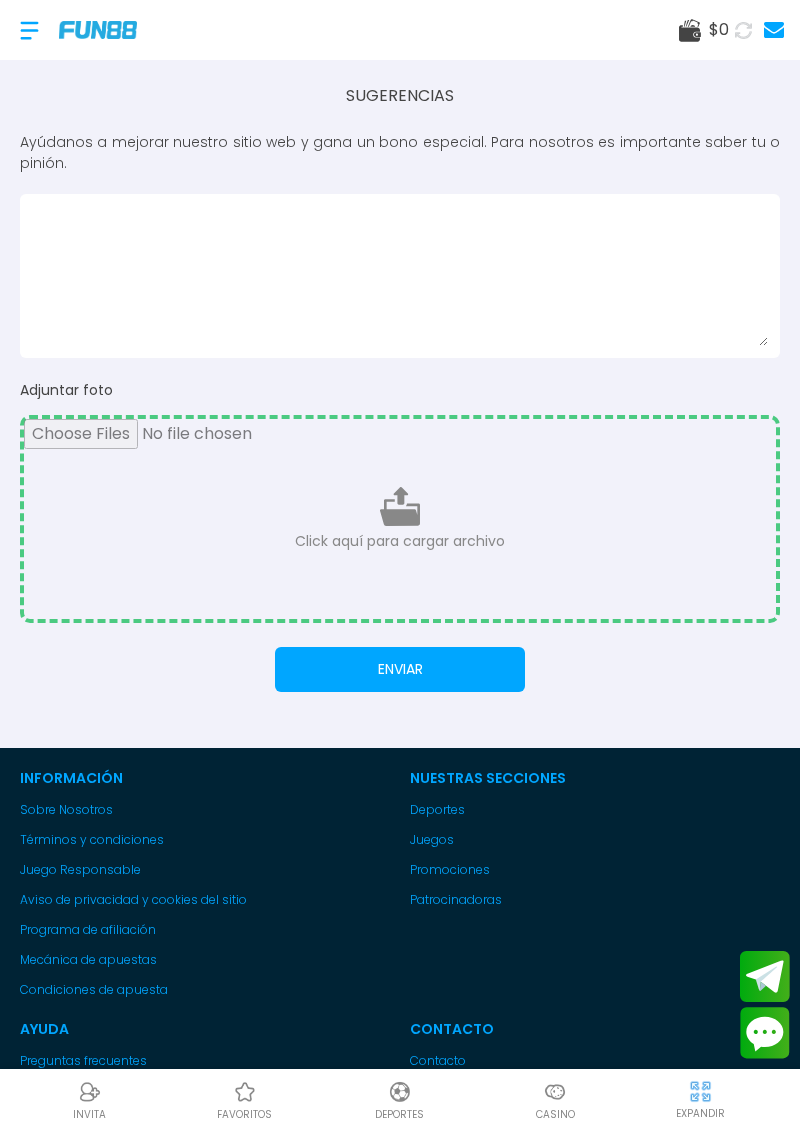 click at bounding box center (29, 30) 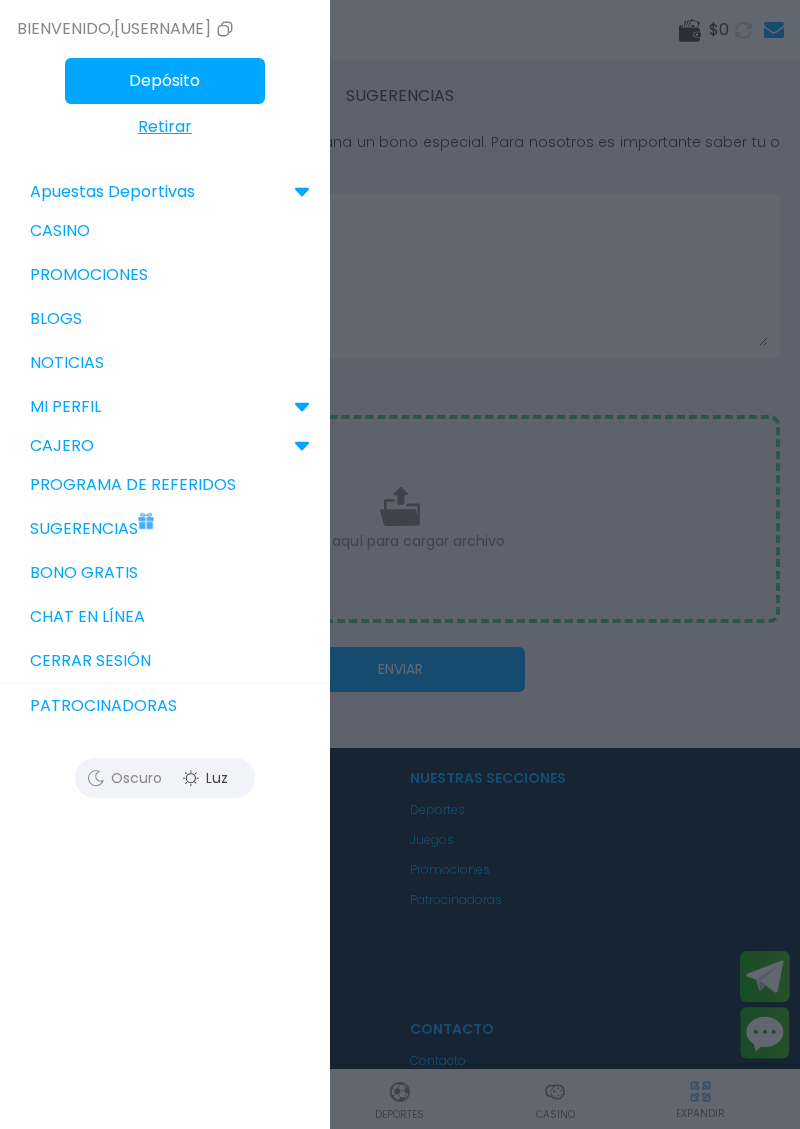 click on "Bono Gratis" at bounding box center (165, 573) 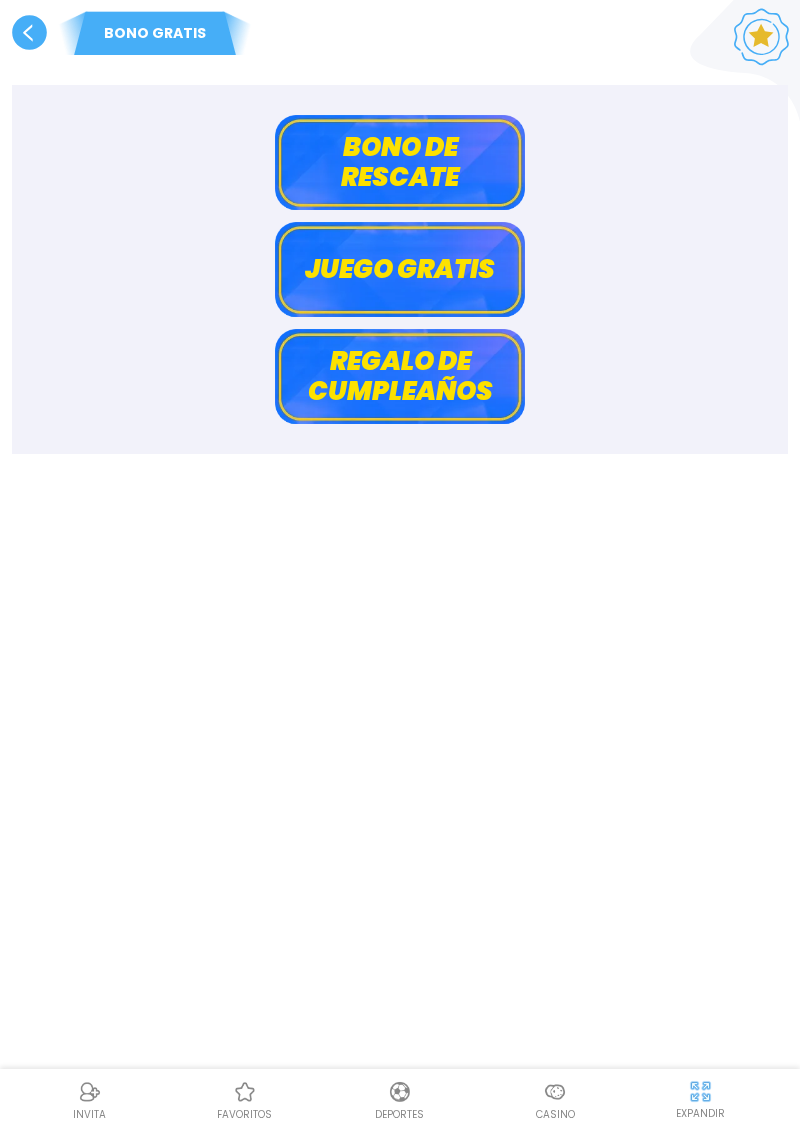 click 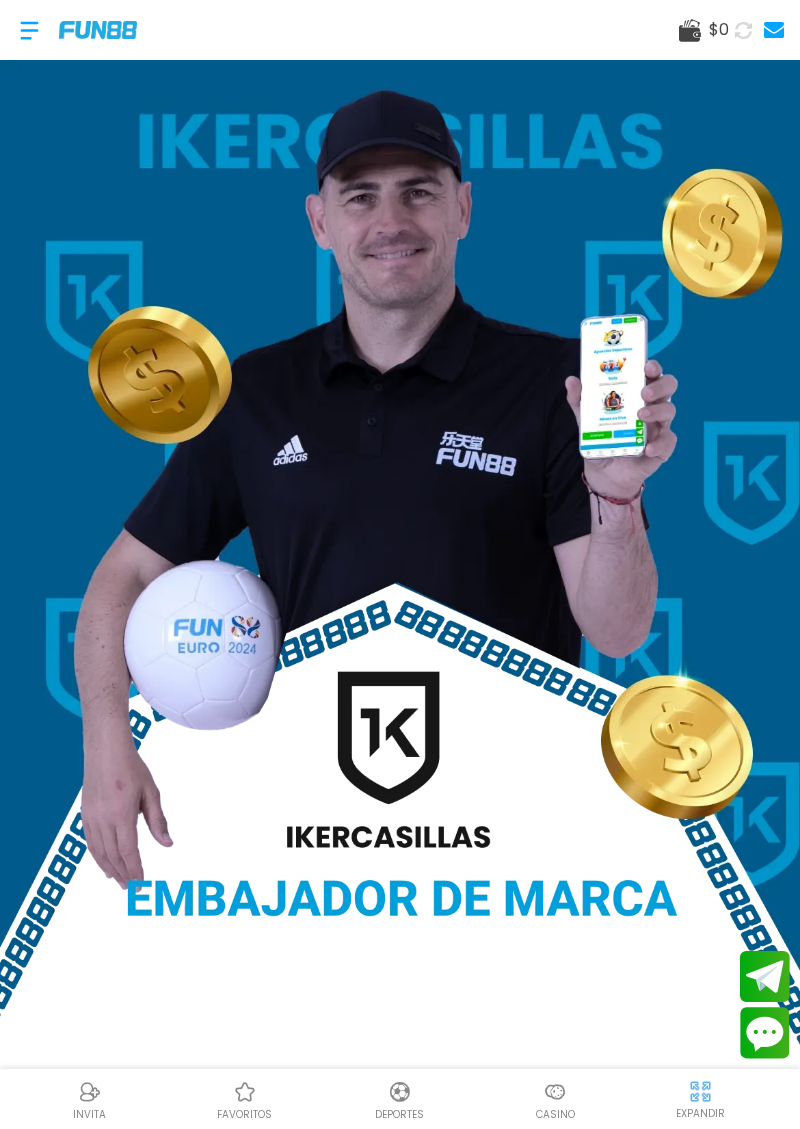 click at bounding box center [29, 30] 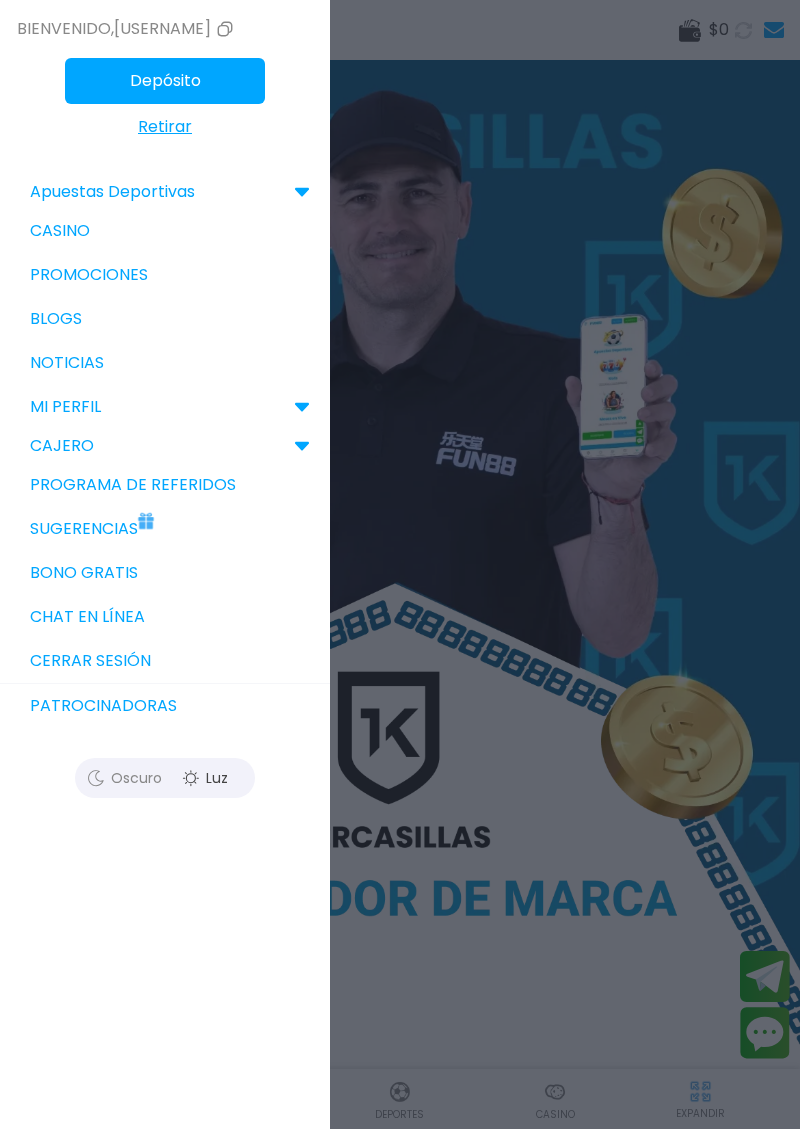 click on "Bono Gratis" at bounding box center [165, 573] 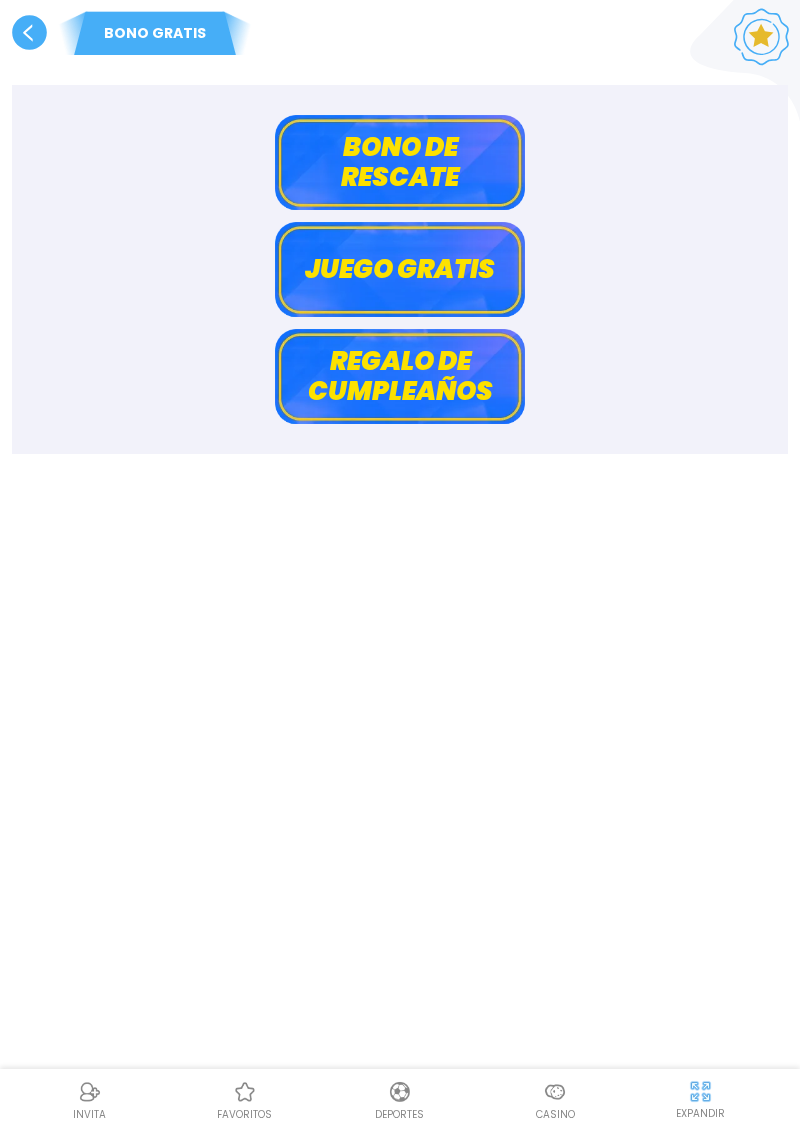 click on "Juego gratis" at bounding box center [400, 269] 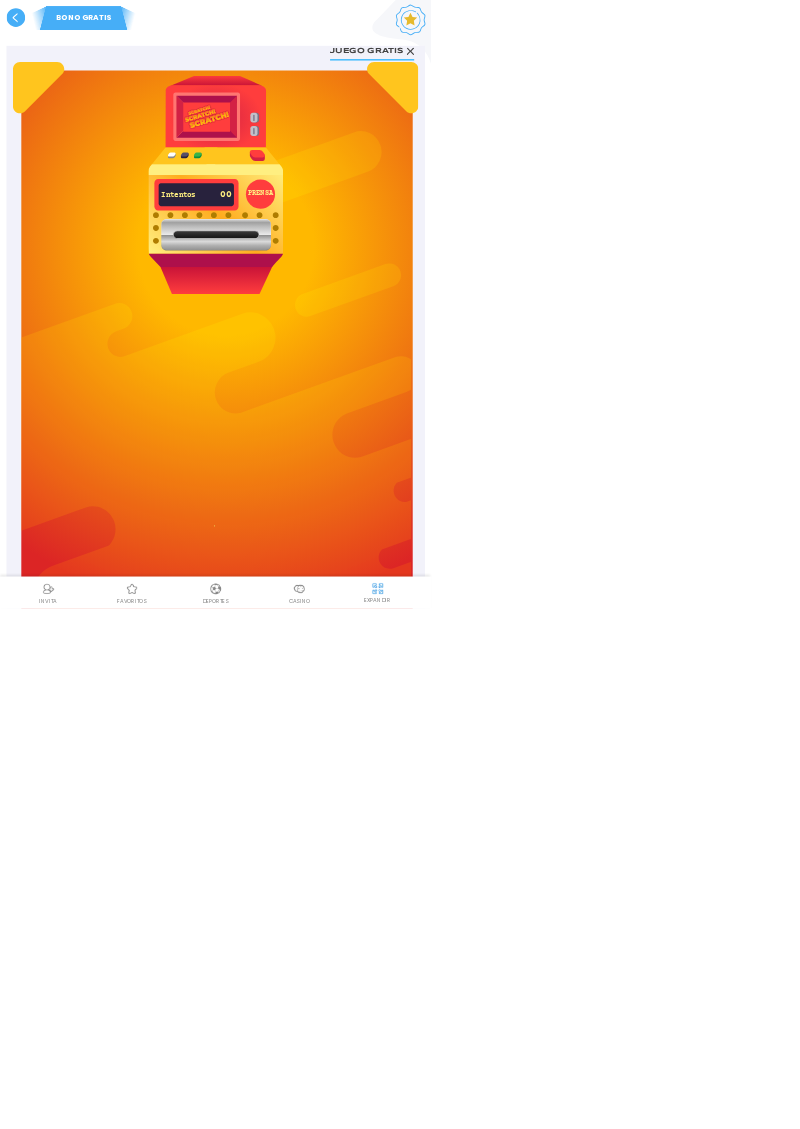 click at bounding box center [400, 342] 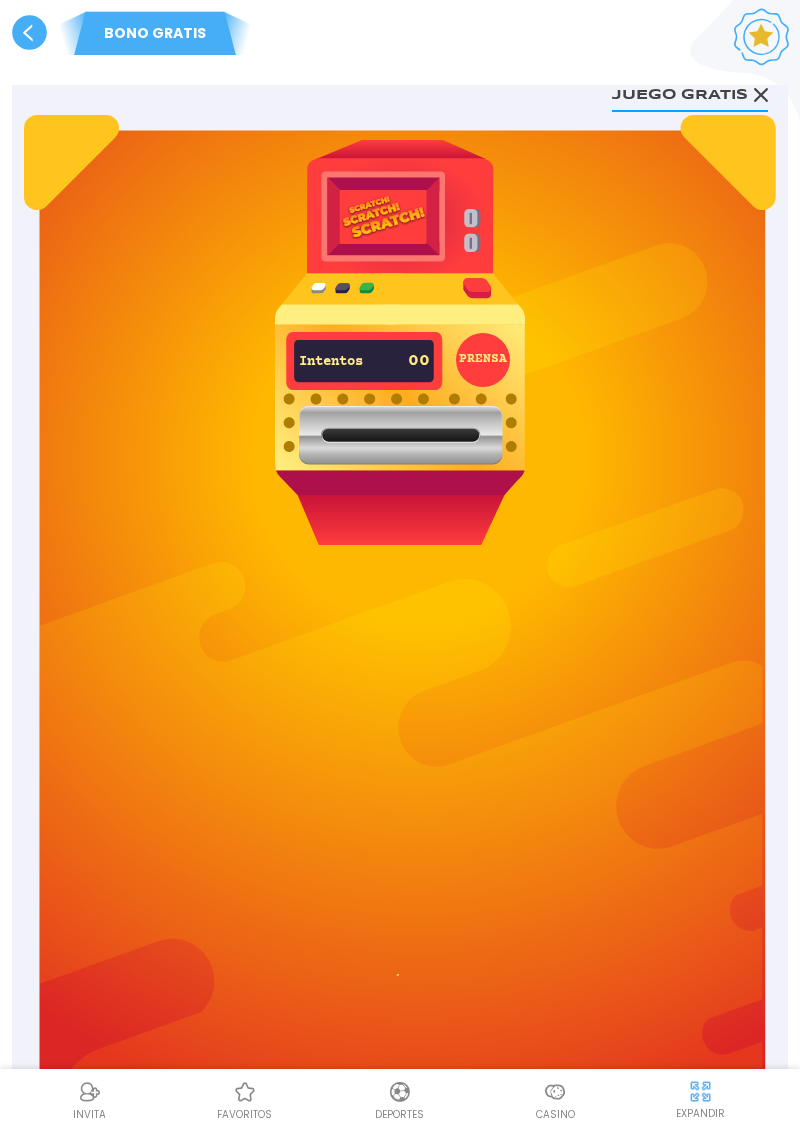 click on "PRENSA Intentos 00 Los miembros que hayan realizado al menos un depósito exitoso en el último mes pueden obtener el BONO DE RASCA Y GANA GRATIS mensual del nivel correspondiente del mes anterior el día 1 de cada mes. (El bono de raspa y gana gratis mensual se puede retirar 1 vez en la facturación) Términos y condiciones" at bounding box center [400, 830] 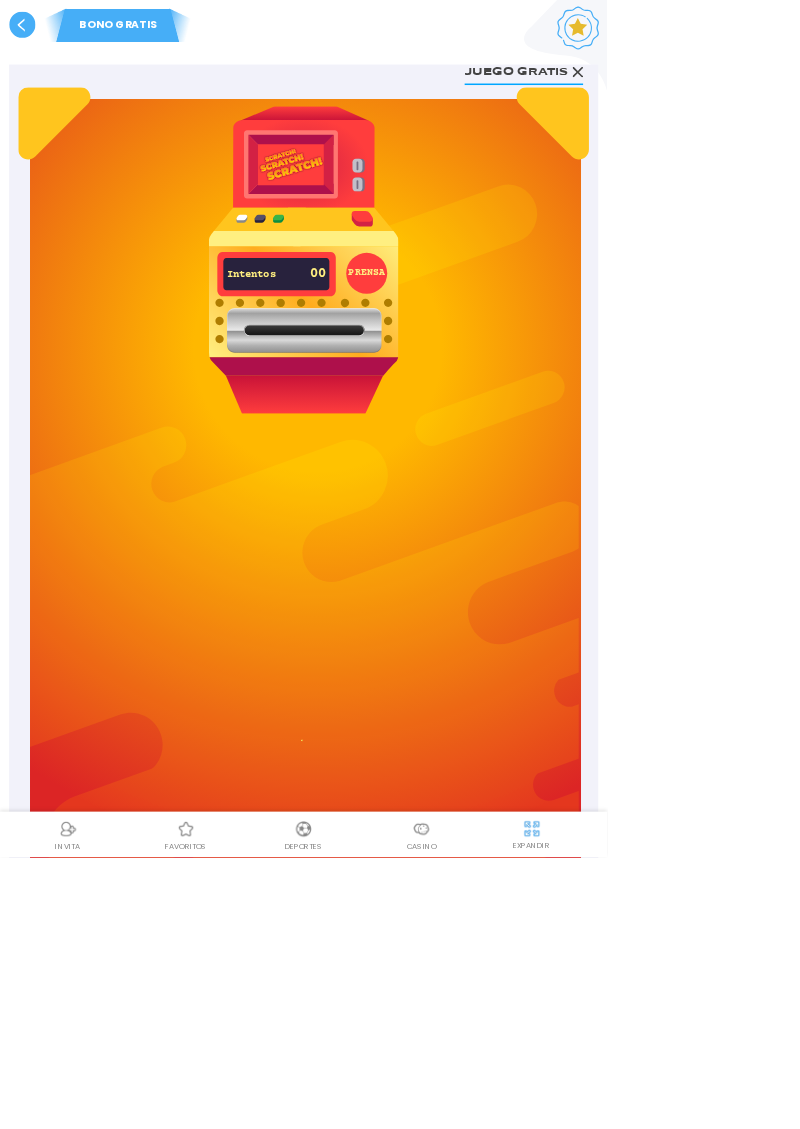 click on "PRENSA Intentos 00 Los miembros que hayan realizado al menos un depósito exitoso en el último mes pueden obtener el BONO DE RASCA Y GANA GRATIS mensual del nivel correspondiente del mes anterior el día 1 de cada mes. (El bono de raspa y gana gratis mensual se puede retirar 1 vez en la facturación) Términos y condiciones" at bounding box center [400, 830] 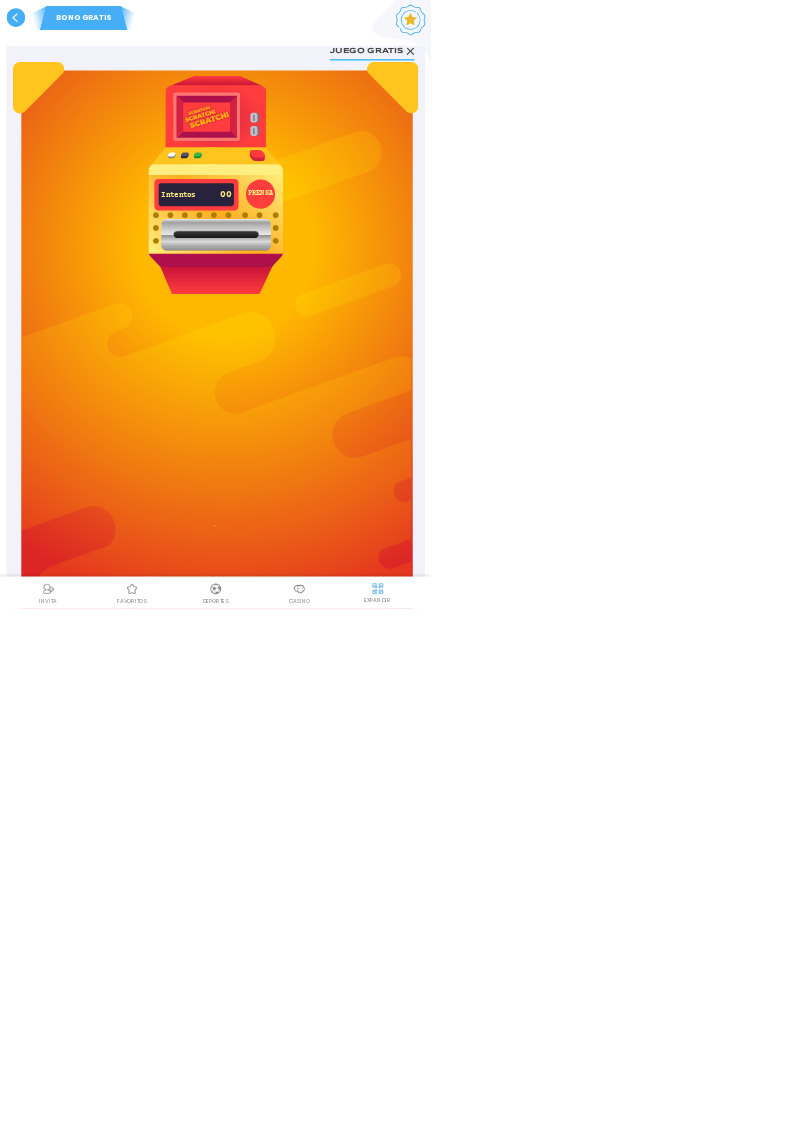 click on "PRENSA Intentos 00 Los miembros que hayan realizado al menos un depósito exitoso en el último mes pueden obtener el BONO DE RASCA Y GANA GRATIS mensual del nivel correspondiente del mes anterior el día 1 de cada mes. (El bono de raspa y gana gratis mensual se puede retirar 1 vez en la facturación) Términos y condiciones" at bounding box center (400, 830) 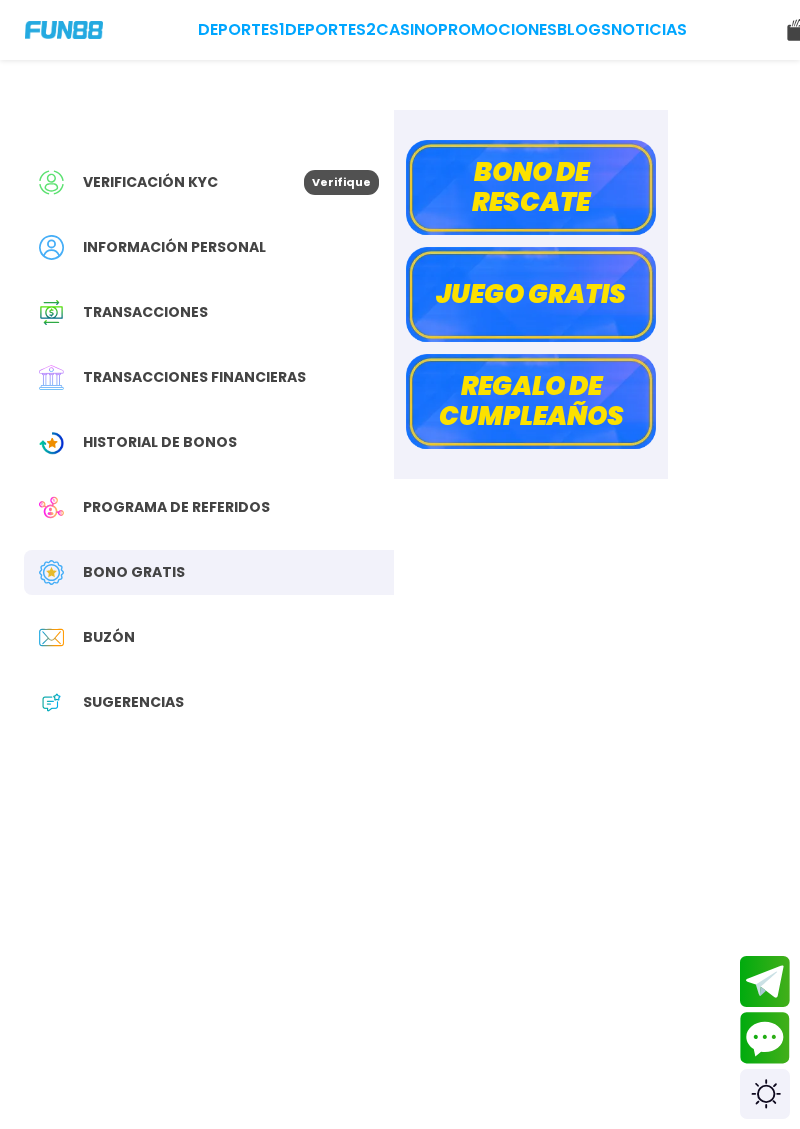 click on "Verificación KYC Verifique" at bounding box center [209, 182] 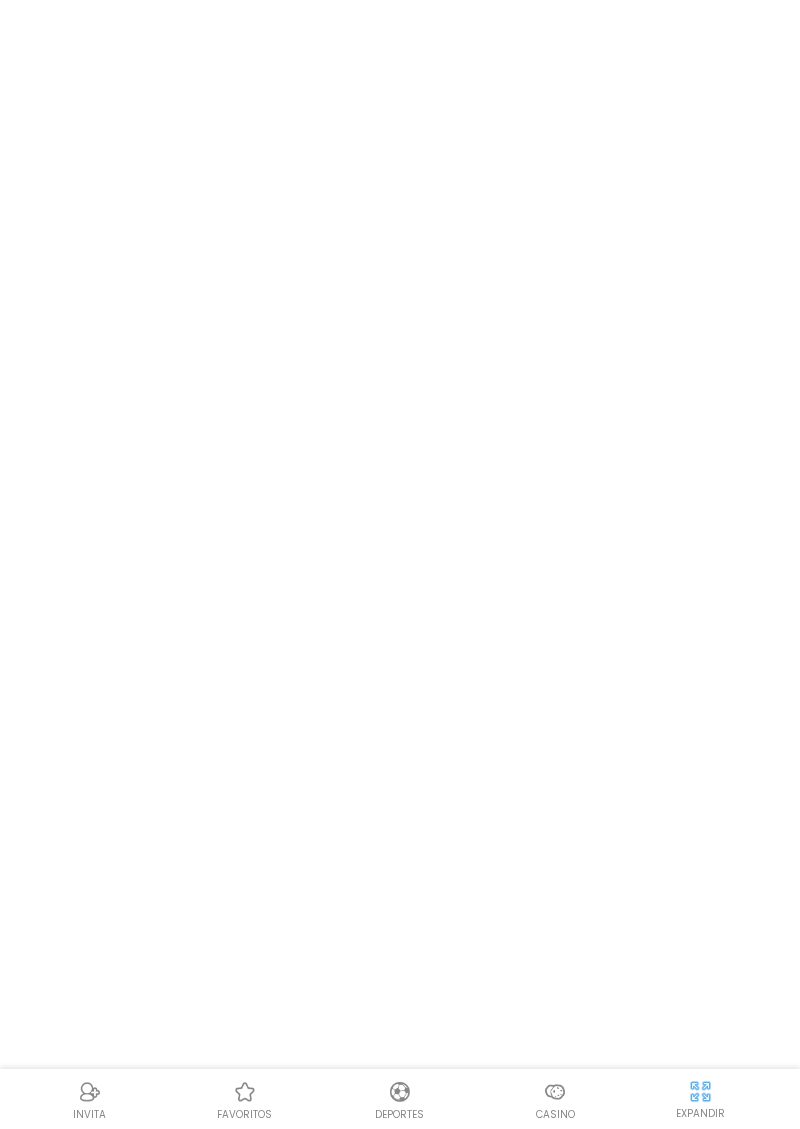 scroll, scrollTop: 0, scrollLeft: 0, axis: both 